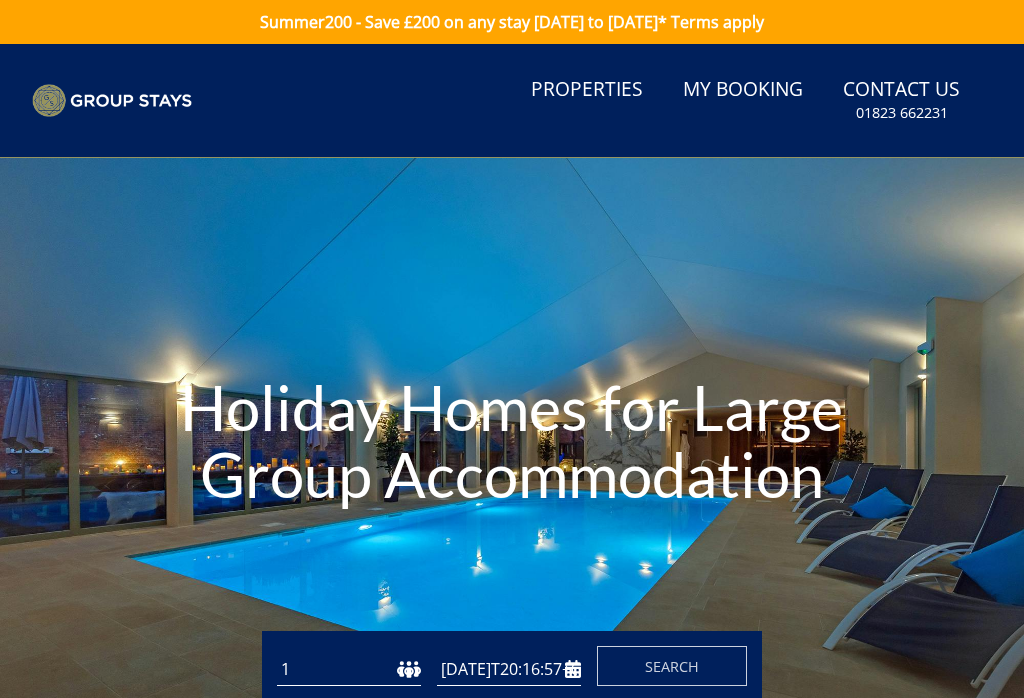 scroll, scrollTop: 0, scrollLeft: 0, axis: both 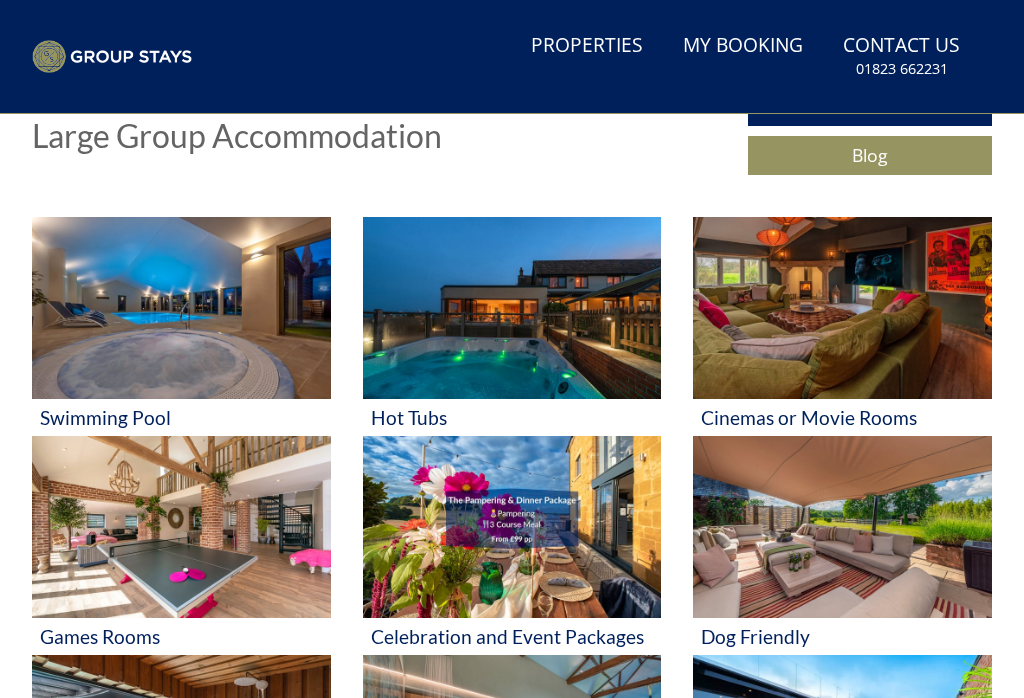 click at bounding box center (181, 308) 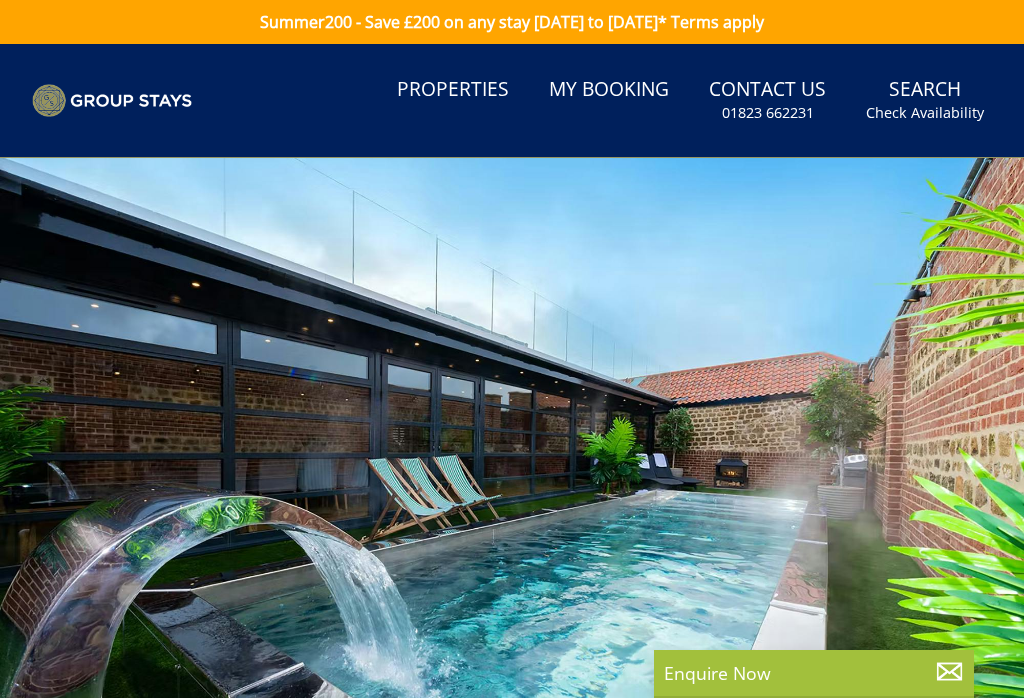 select 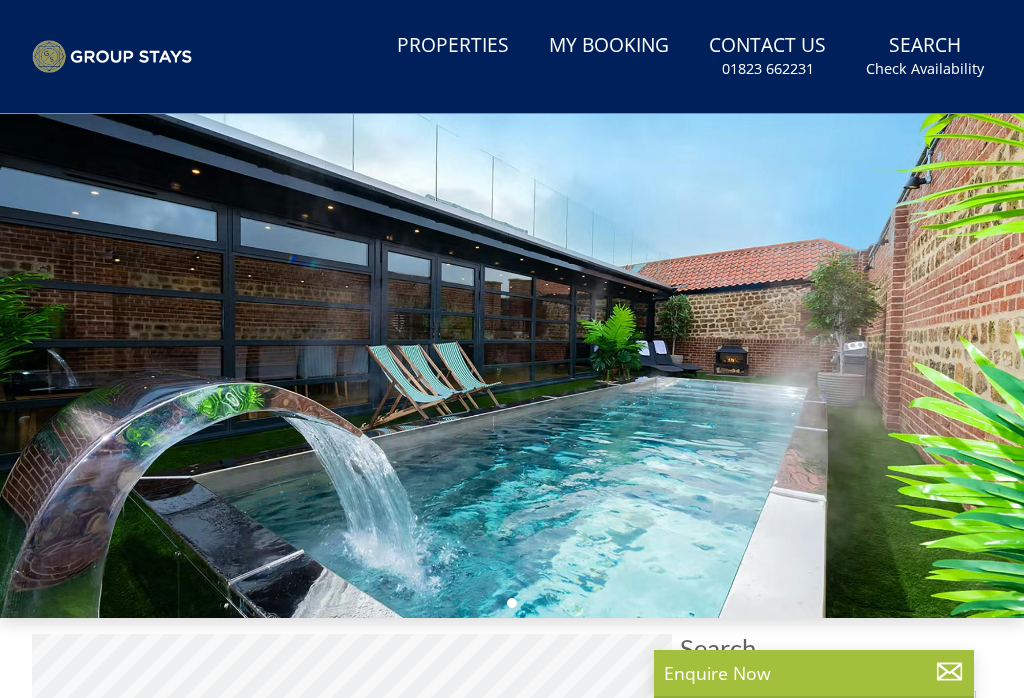 scroll, scrollTop: 0, scrollLeft: 0, axis: both 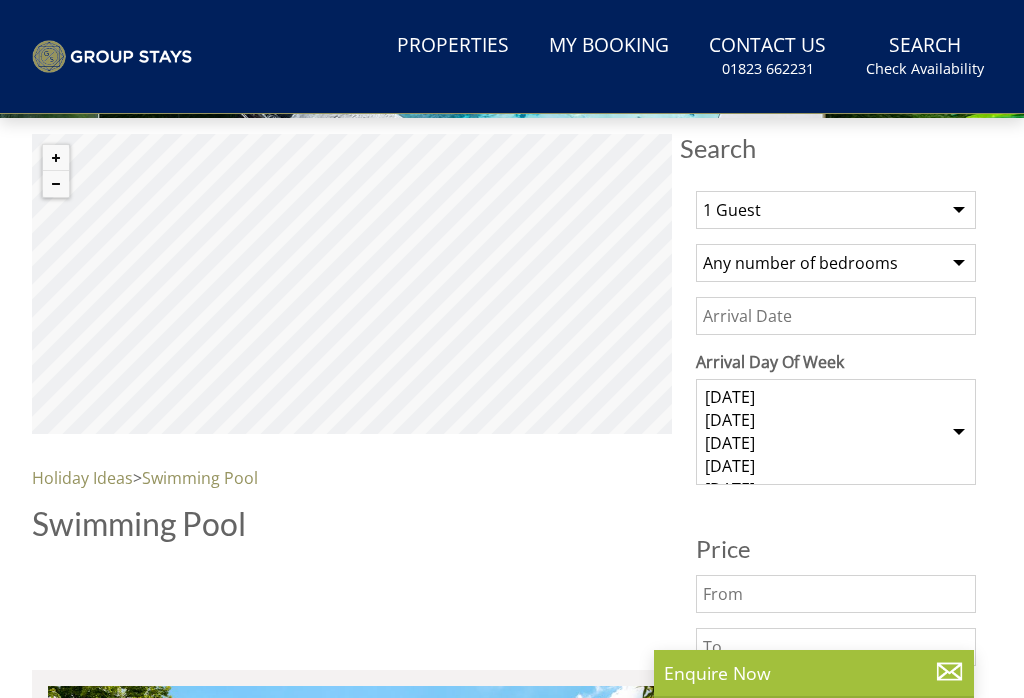 click on "1 Guest
2 Guests
3 Guests
4 Guests
5 Guests
6 Guests
7 Guests
8 Guests
9 Guests
10 Guests
11 Guests
12 Guests
13 Guests
14 Guests
15 Guests
16 Guests
17 Guests
18 Guests
19 Guests
20 Guests
21 Guests
22 Guests
23 Guests
24 Guests
25 Guests
26 Guests
27 Guests
28 Guests
29 Guests
30 Guests
31 Guests
32 Guests
33 Guests
34 Guests
35 Guests
36 Guests
37 Guests
38 Guests
39 Guests
40 Guests
41 Guests
42 Guests
43 Guests
44 Guests
45 Guests
46 Guests
47 Guests
48 Guests
49 Guests
50 Guests
51 Guests
52 Guests
53 Guests
54 Guests
55 Guests
56 Guests
57 Guests
58 Guests
59 Guests
60 Guests
61 Guests
62 Guests
63 Guests
64 Guests
65 Guests
66 Guests
67 Guests
68 Guests
69 Guests
70 Guests
71 Guests
72 Guests
73 Guests
74 Guests
75 Guests
76 Guests
77 Guests
78 Guests
79 Guests
80 Guests
81 Guests
82 Guests
83 Guests
84 Guests
85 Guests
86 Guests" at bounding box center (836, 210) 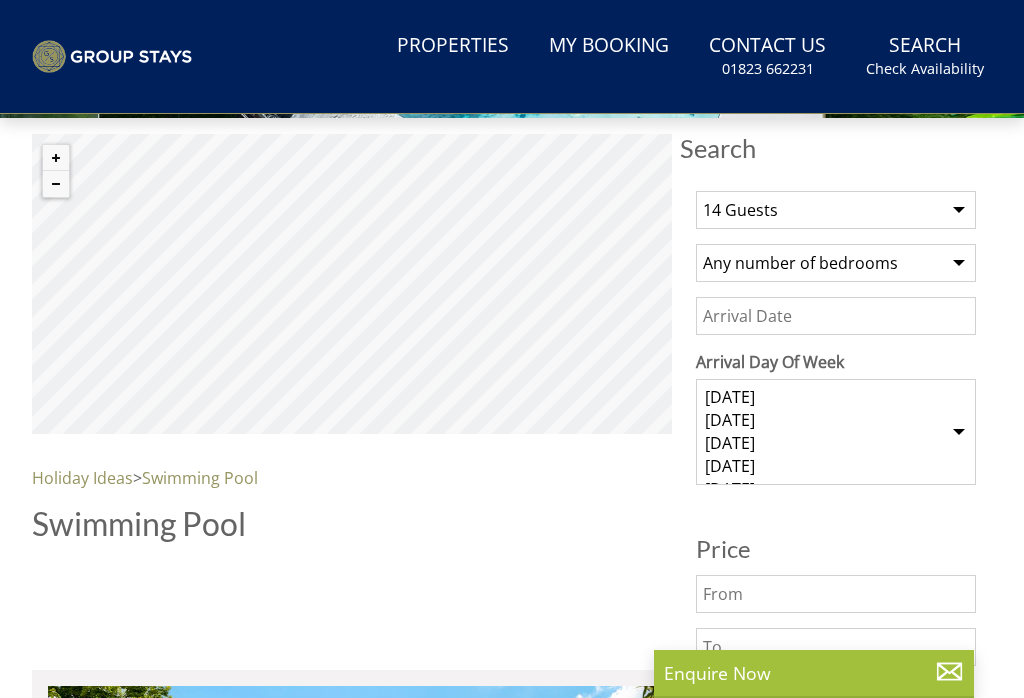 click on "Any number of bedrooms
1 Bedroom
2 Bedrooms
3 Bedrooms
4 Bedrooms
5 Bedrooms
6 Bedrooms
7 Bedrooms
8 Bedrooms
9 Bedrooms
10 Bedrooms
11 Bedrooms
12 Bedrooms
13 Bedrooms
14 Bedrooms
15 Bedrooms
16 Bedrooms
17 Bedrooms
18 Bedrooms
19 Bedrooms
20 Bedrooms
21 Bedrooms
22 Bedrooms
23 Bedrooms
24 Bedrooms
25 Bedrooms" at bounding box center (836, 263) 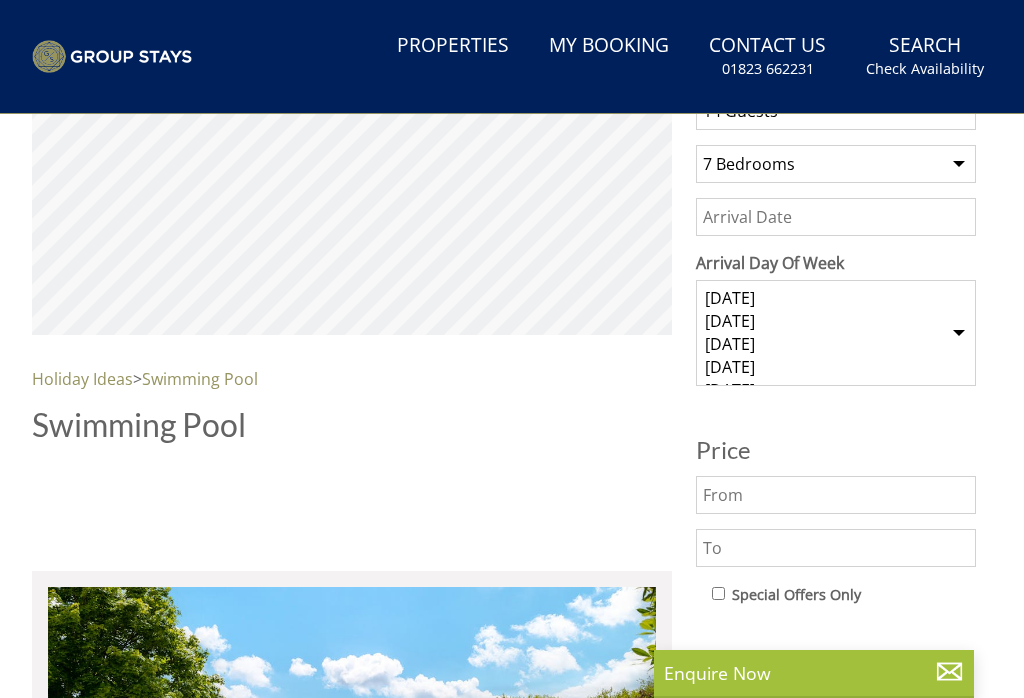 scroll, scrollTop: 713, scrollLeft: 0, axis: vertical 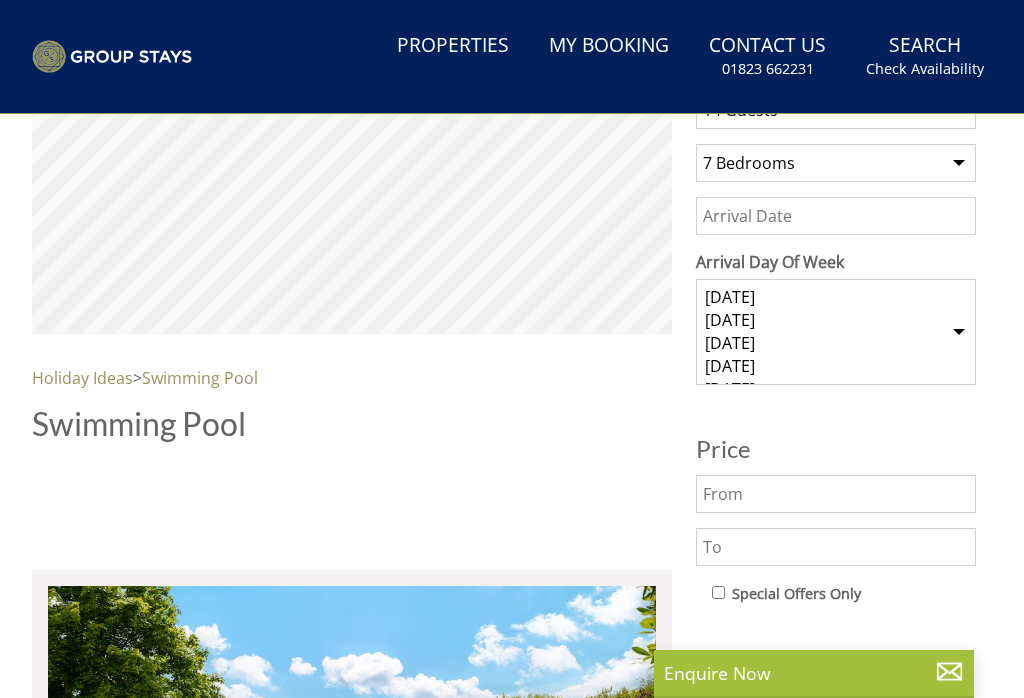 click on "Date" at bounding box center (836, 216) 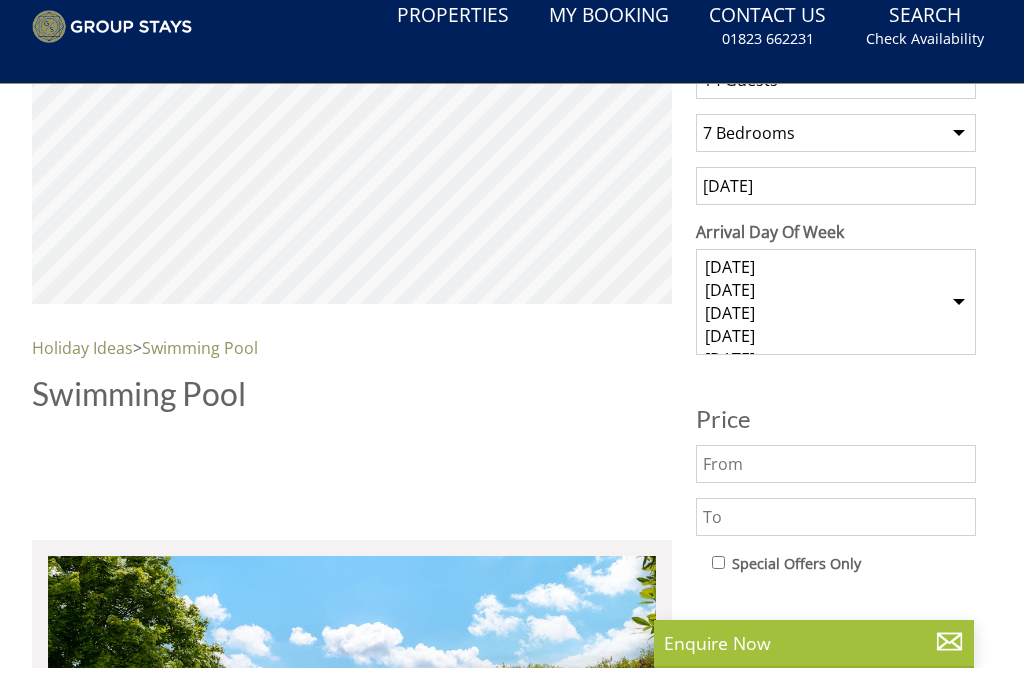 type on "[DATE]" 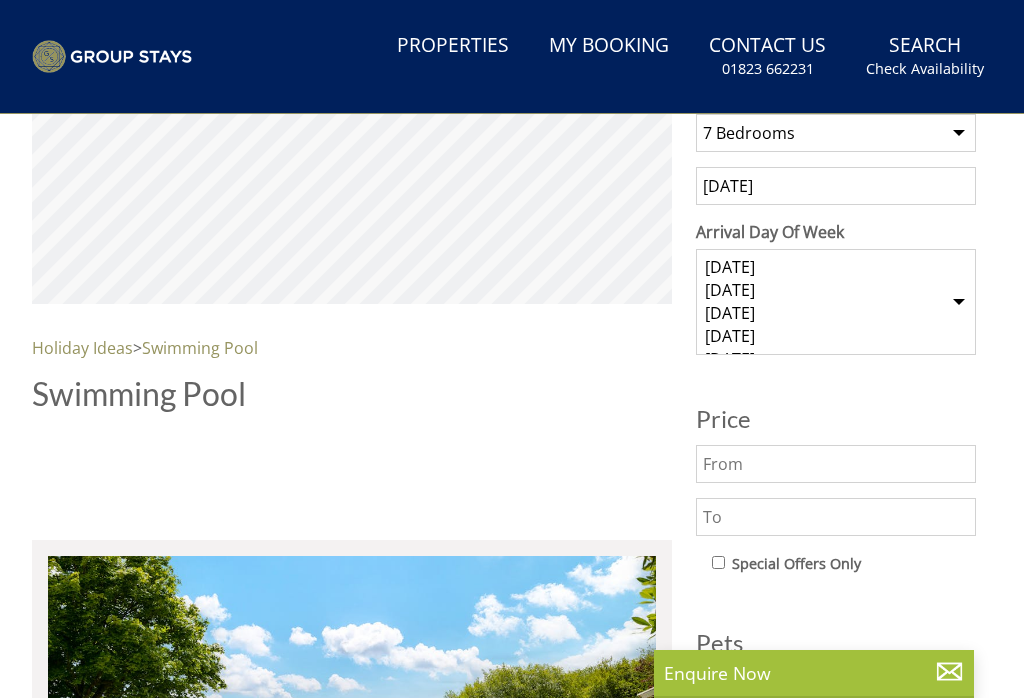 select on "4" 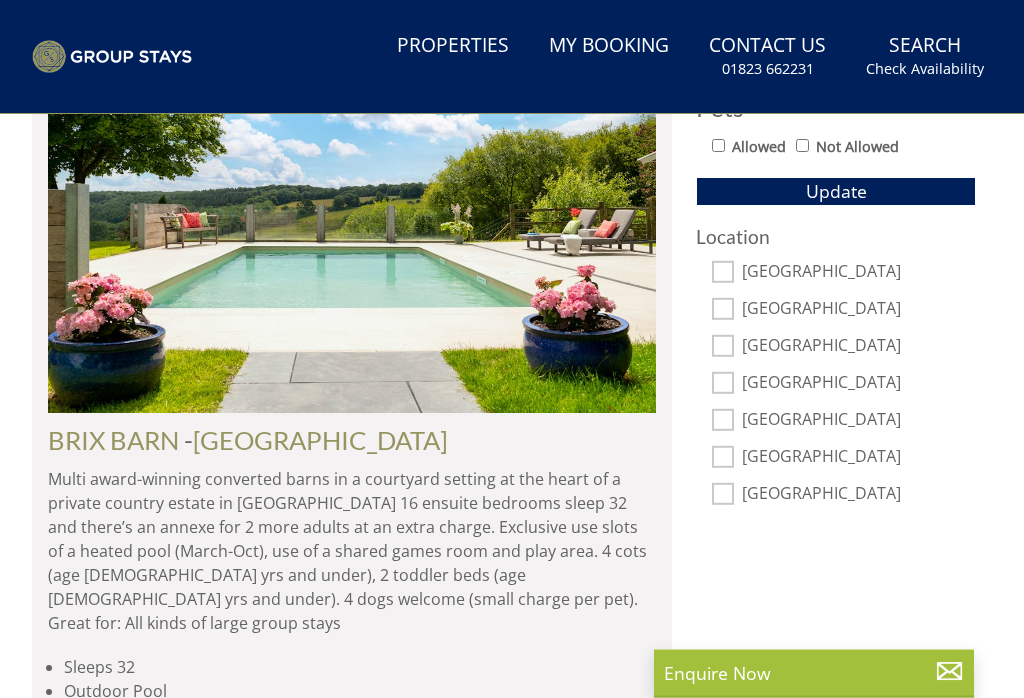 scroll, scrollTop: 1307, scrollLeft: 0, axis: vertical 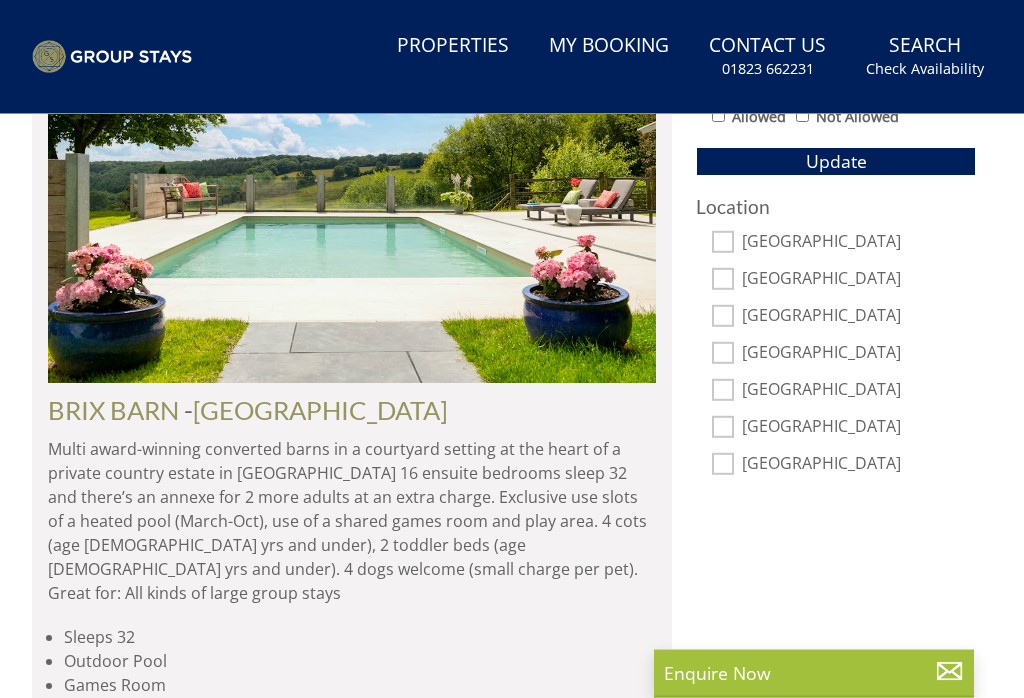 click on "Surrey" at bounding box center (723, 428) 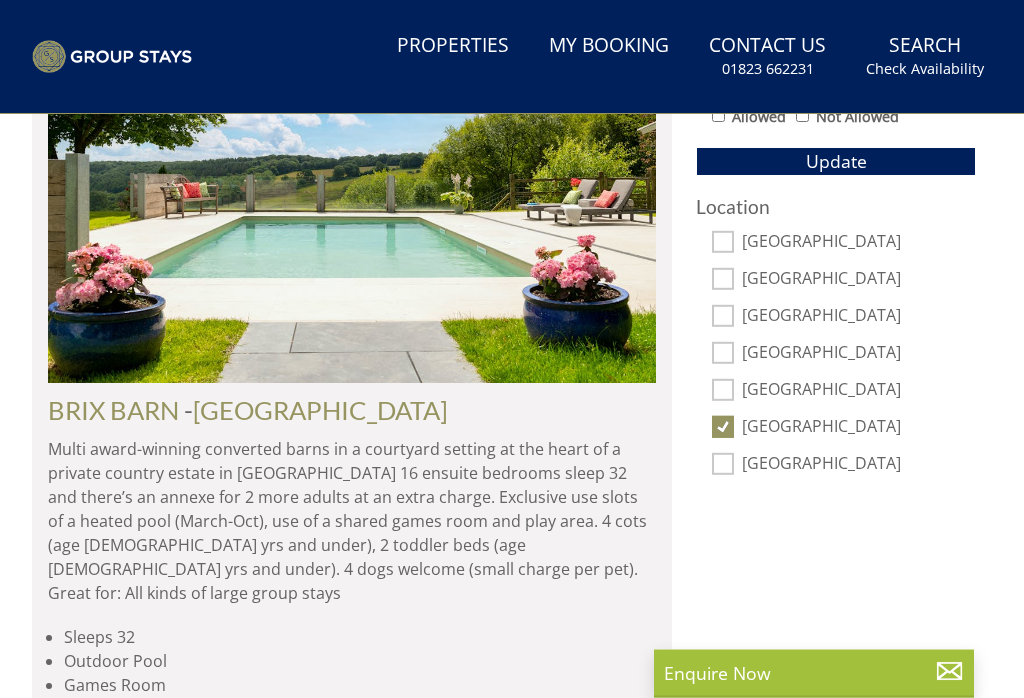 scroll, scrollTop: 1308, scrollLeft: 0, axis: vertical 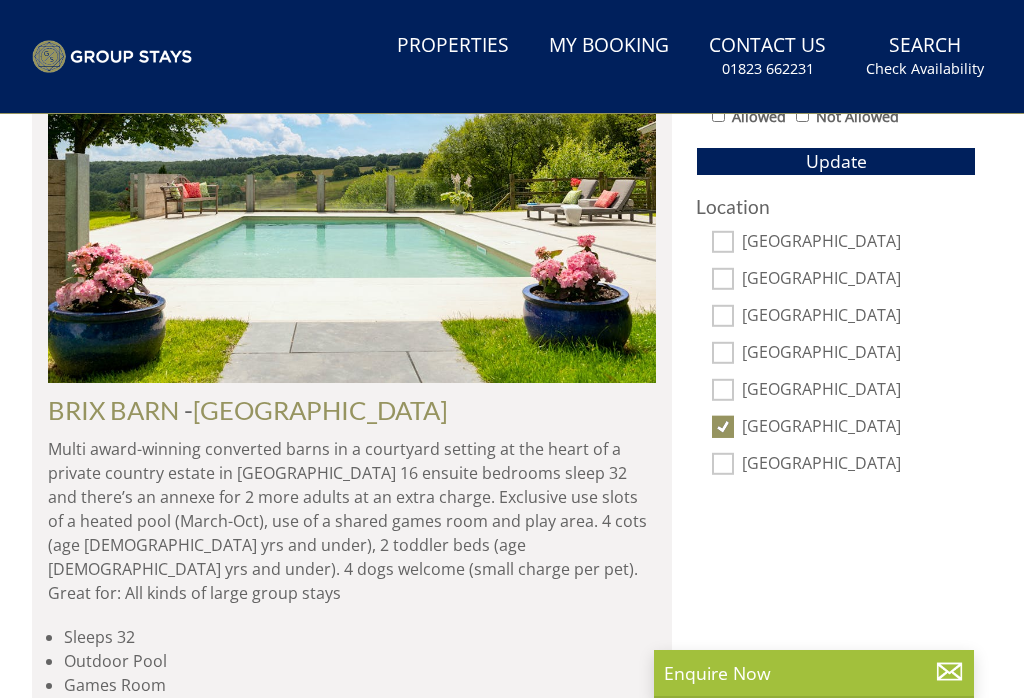 click on "East Sussex" at bounding box center [723, 464] 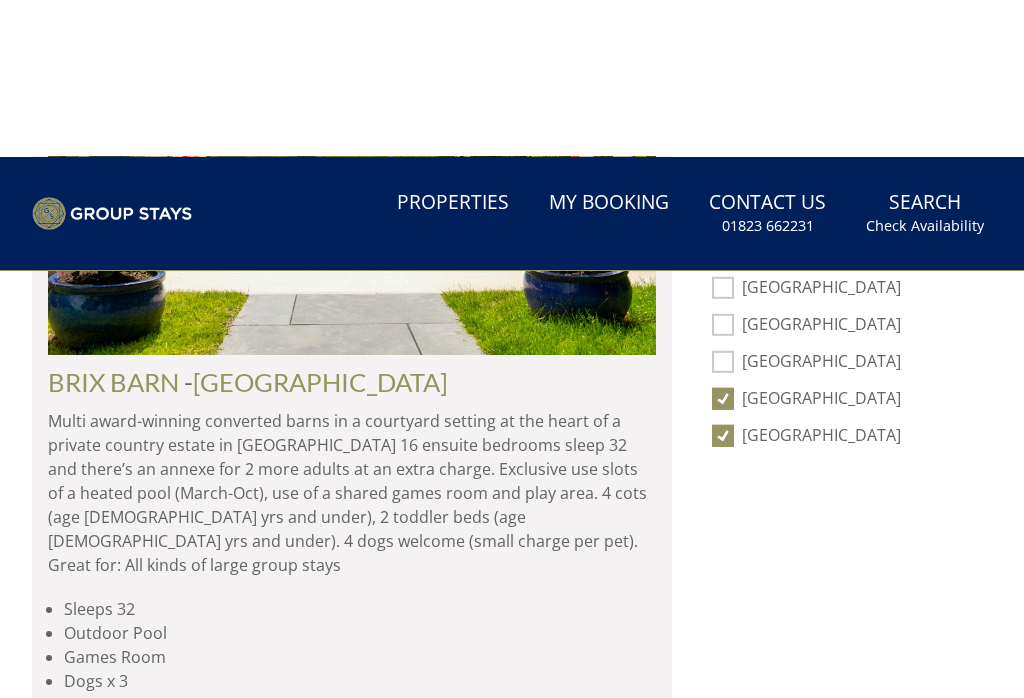 scroll, scrollTop: 1033, scrollLeft: 0, axis: vertical 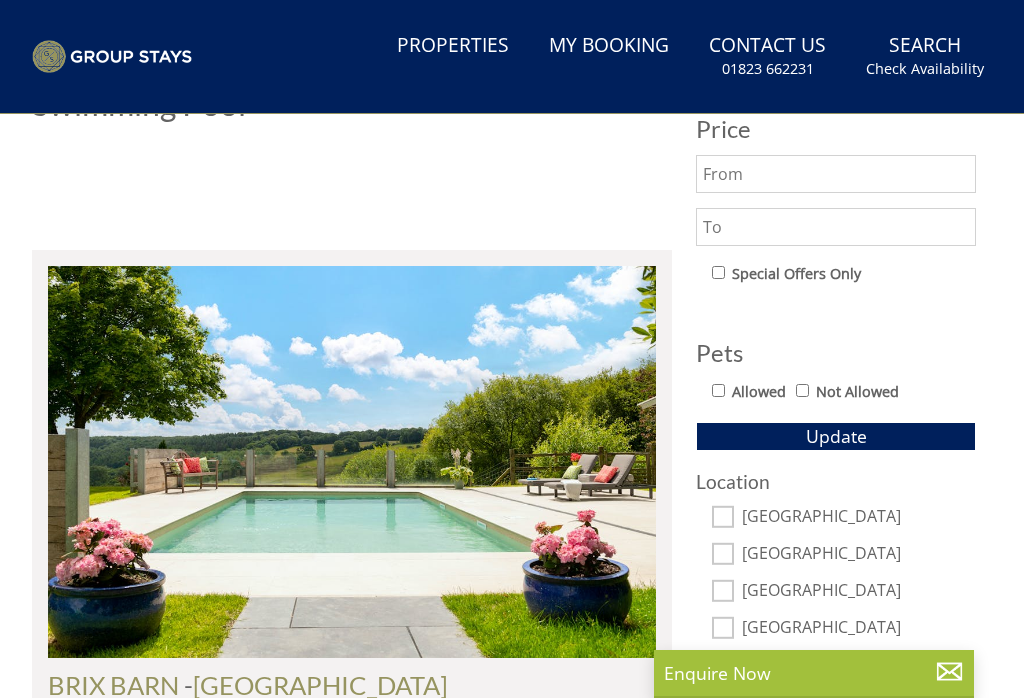 click on "Update" at bounding box center (836, 436) 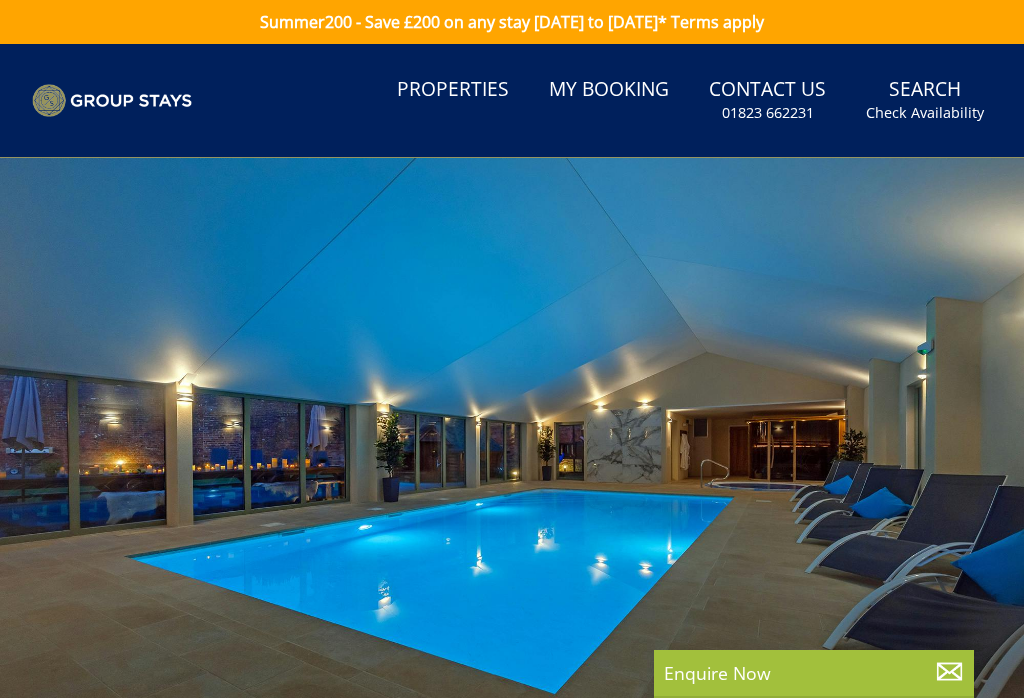 scroll, scrollTop: 0, scrollLeft: 0, axis: both 